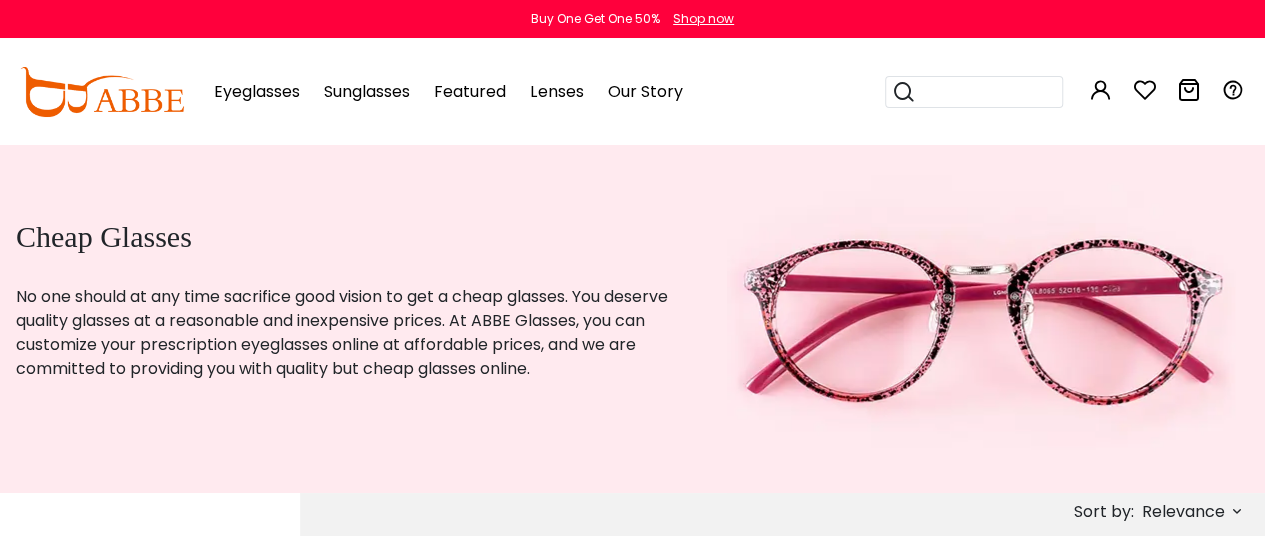 scroll, scrollTop: 0, scrollLeft: 0, axis: both 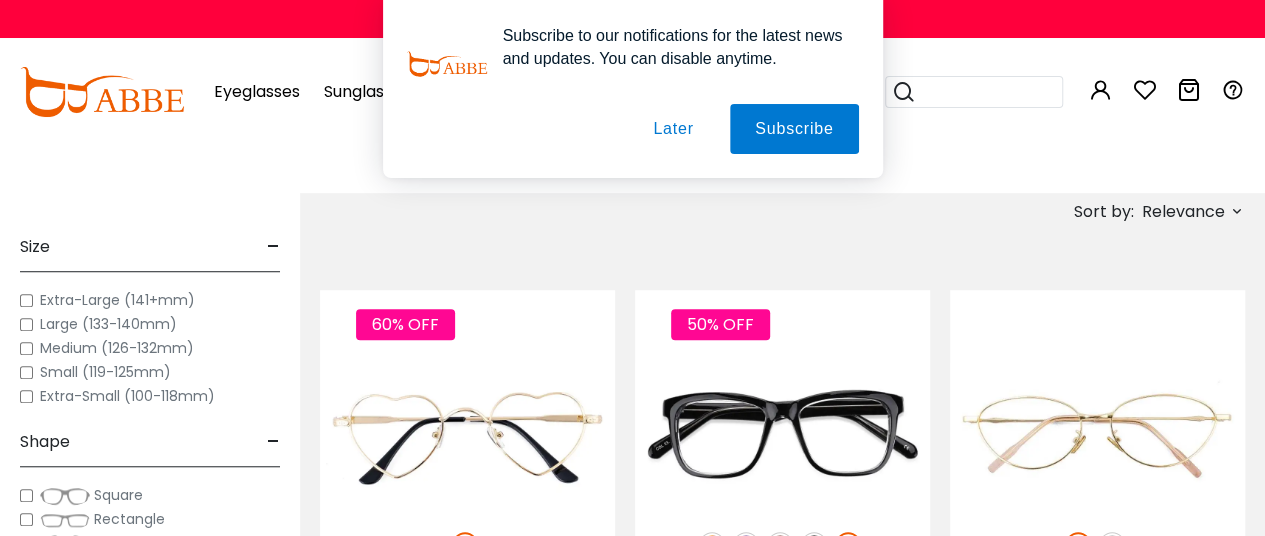 type on "**********" 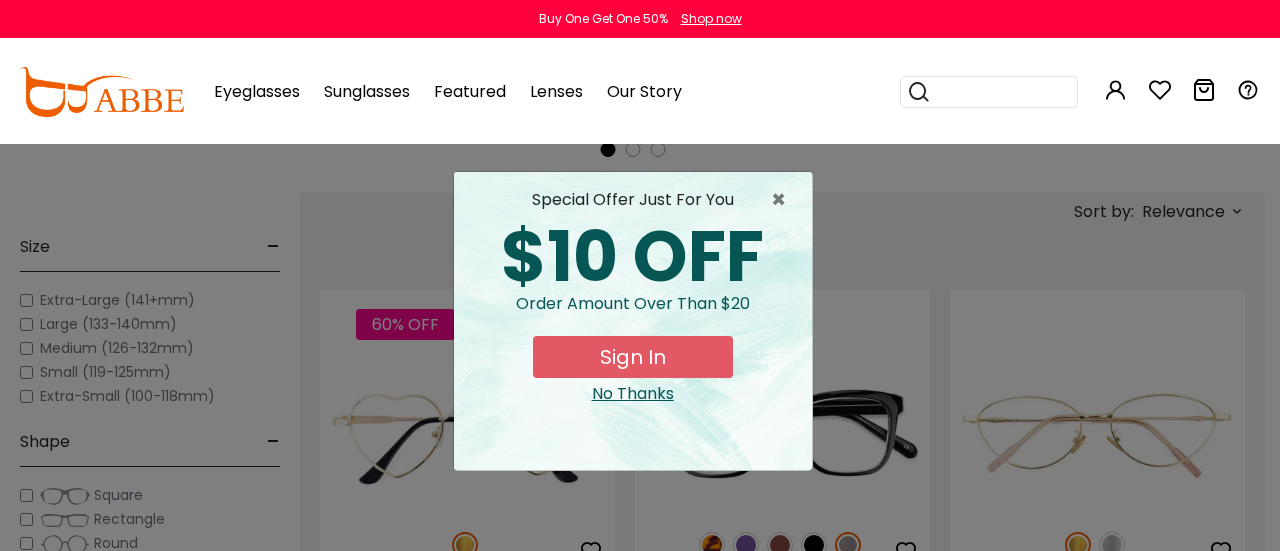 click on "Sign In" at bounding box center [633, 357] 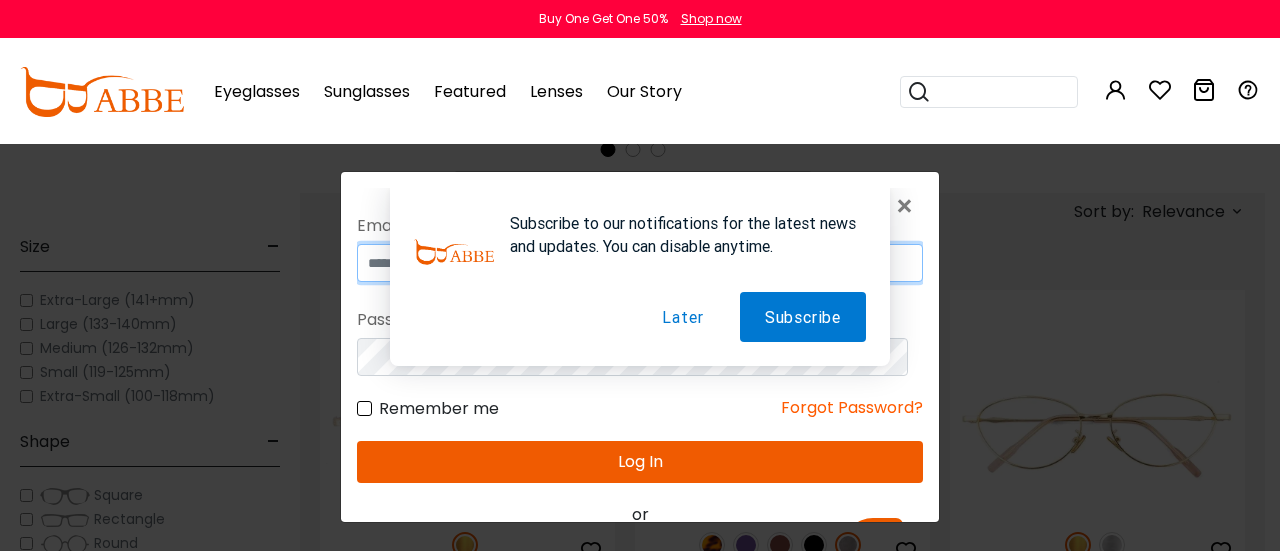 type on "**********" 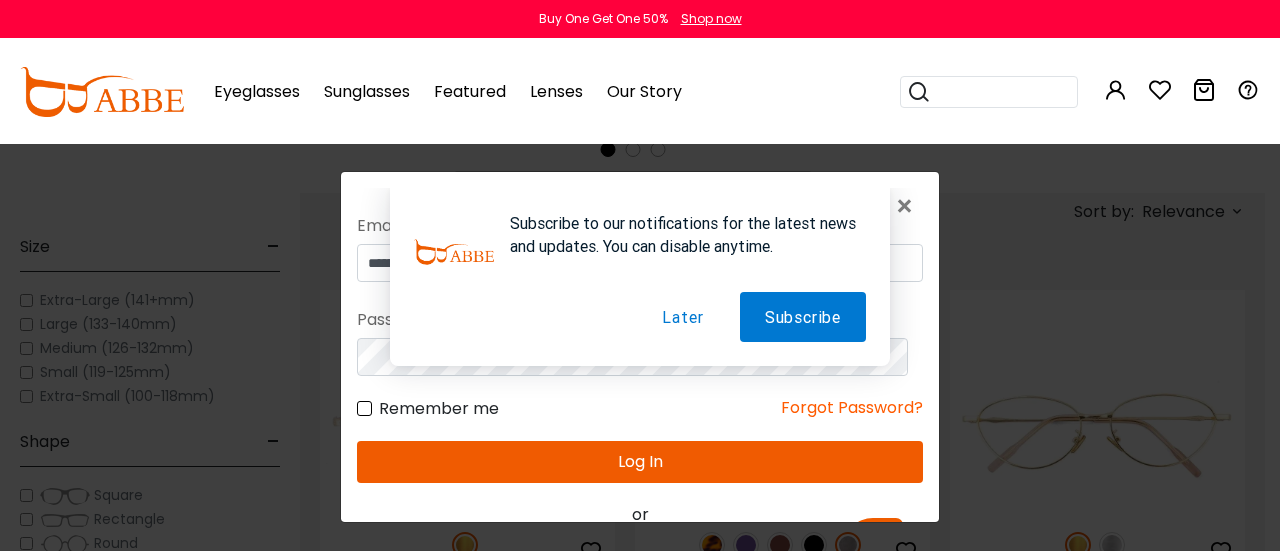 click on "Later" at bounding box center (682, 317) 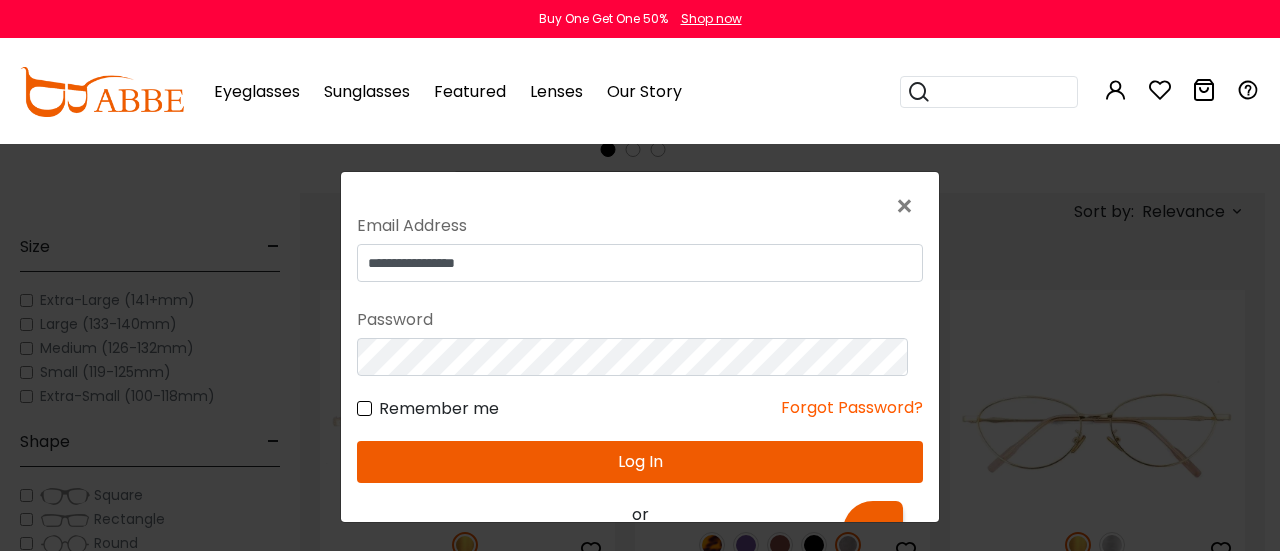 click on "Log In" at bounding box center (640, 462) 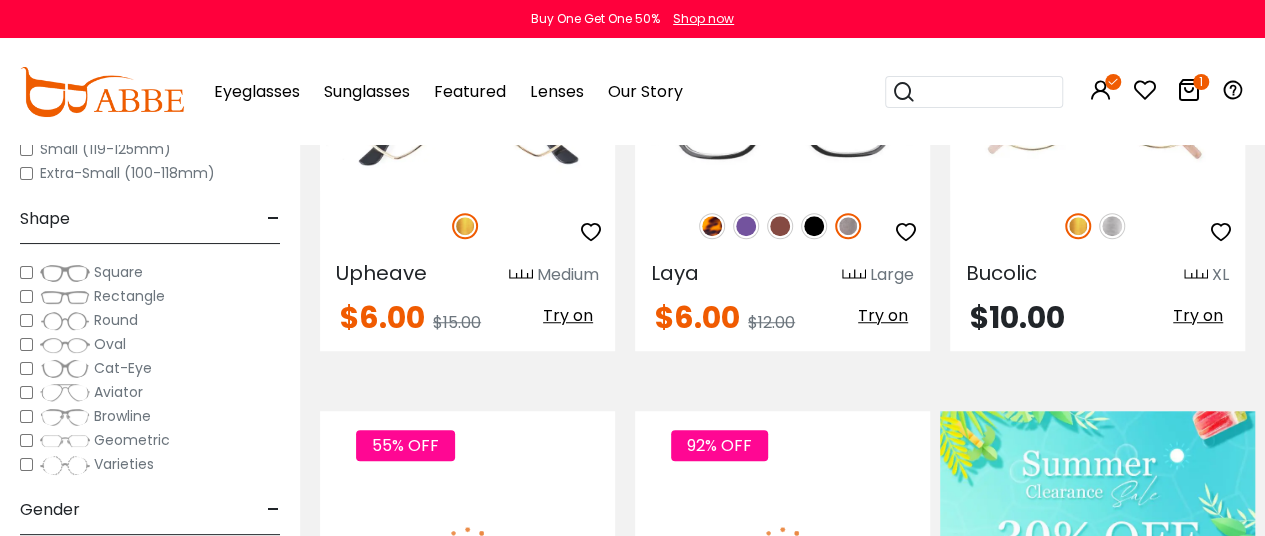 scroll, scrollTop: 0, scrollLeft: 0, axis: both 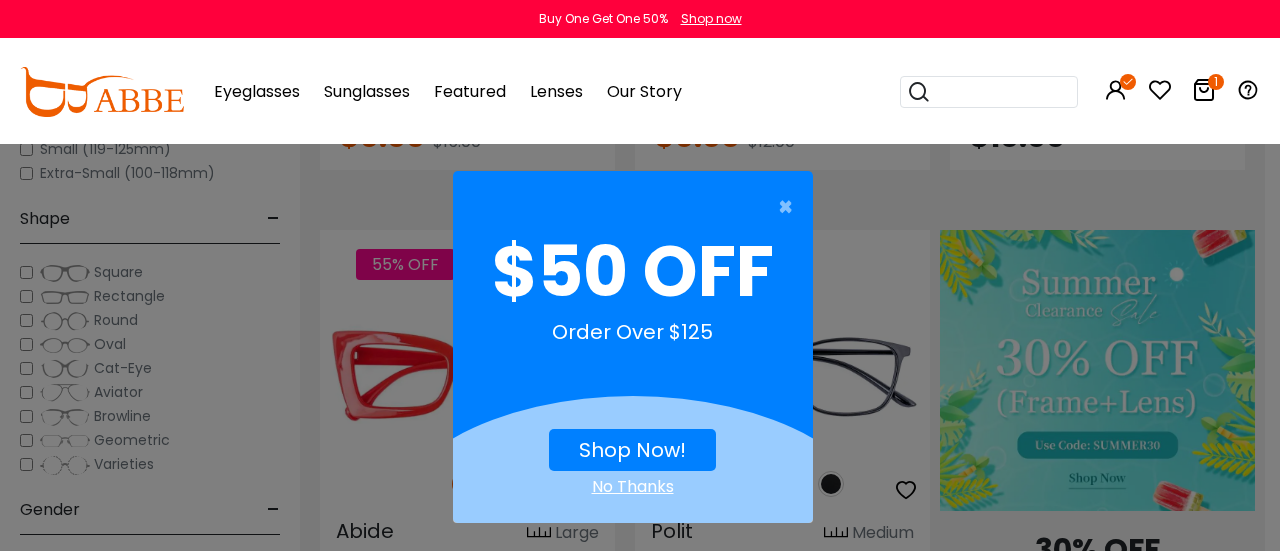 click on "Shop Now!" at bounding box center (632, 450) 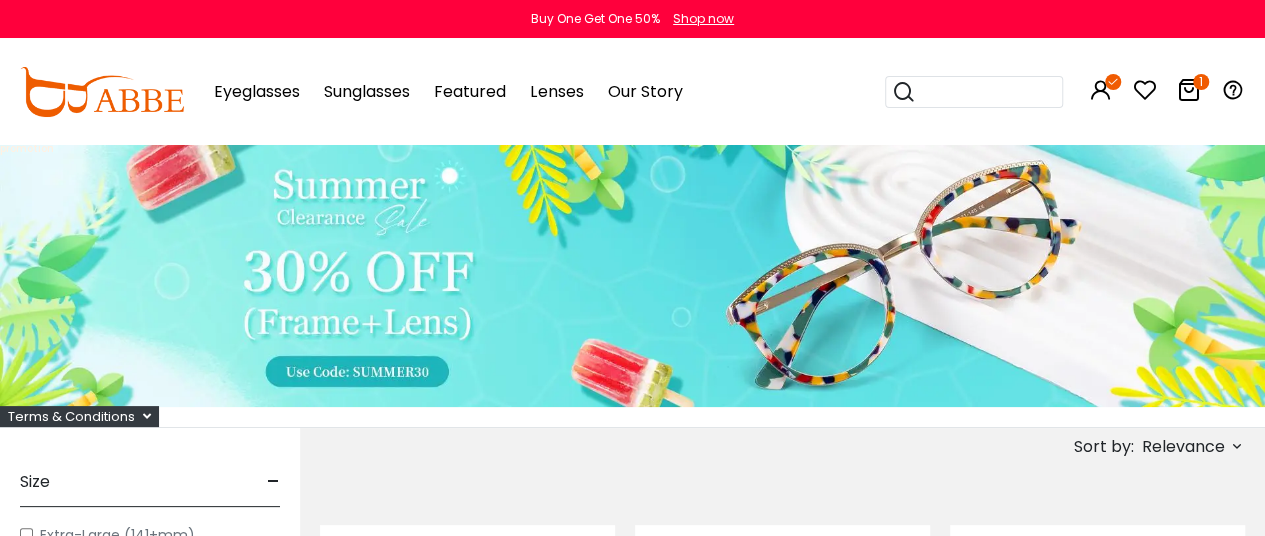scroll, scrollTop: 0, scrollLeft: 0, axis: both 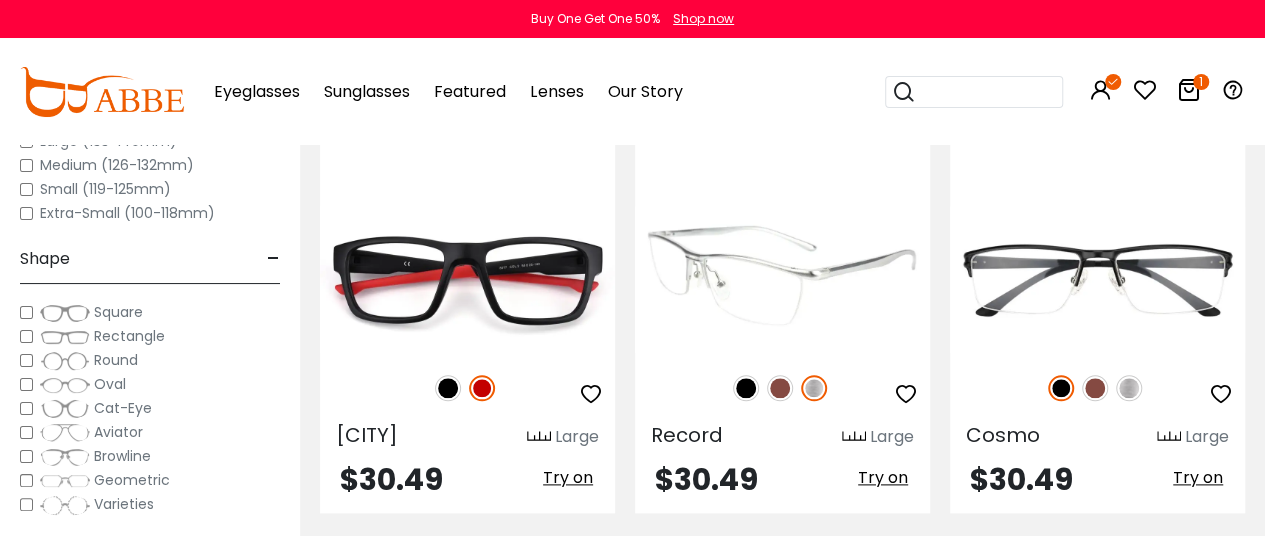 click at bounding box center [782, 279] 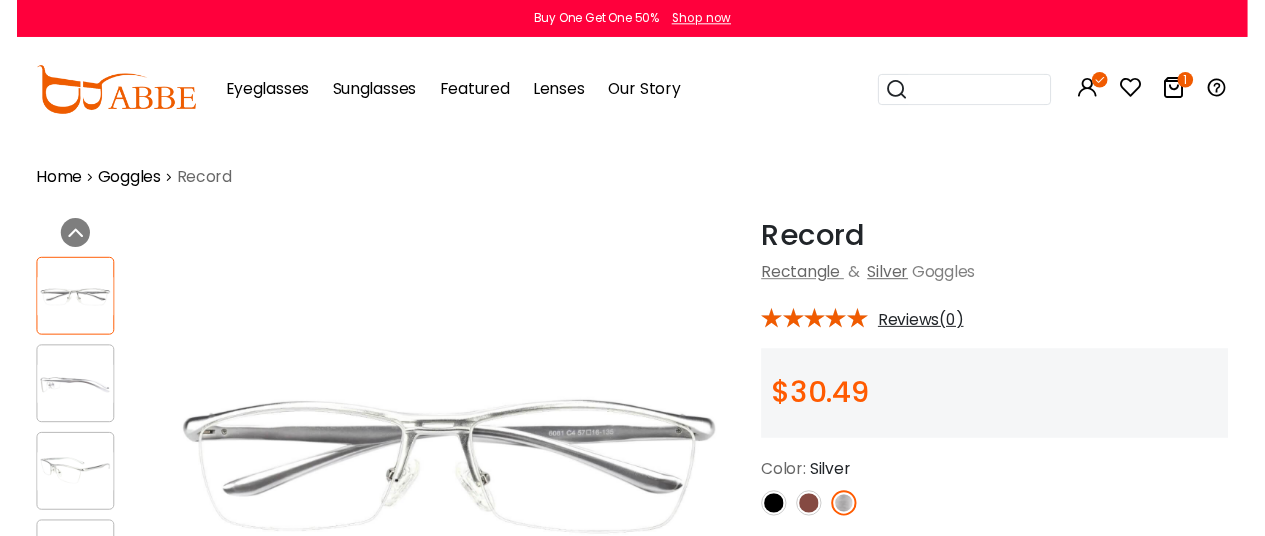 scroll, scrollTop: 0, scrollLeft: 0, axis: both 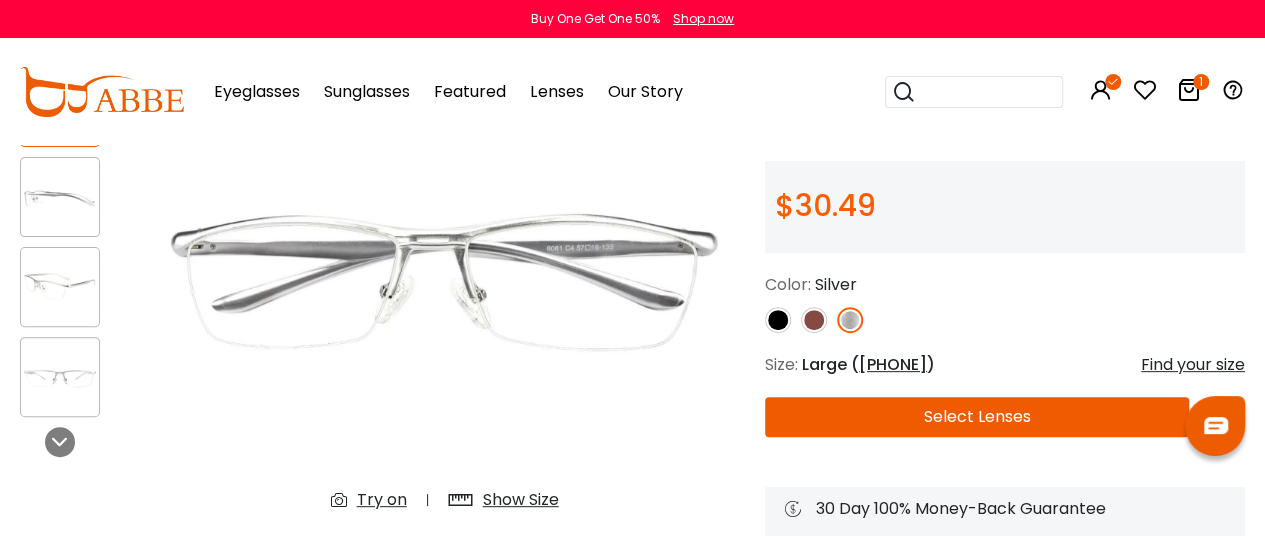 click at bounding box center (814, 320) 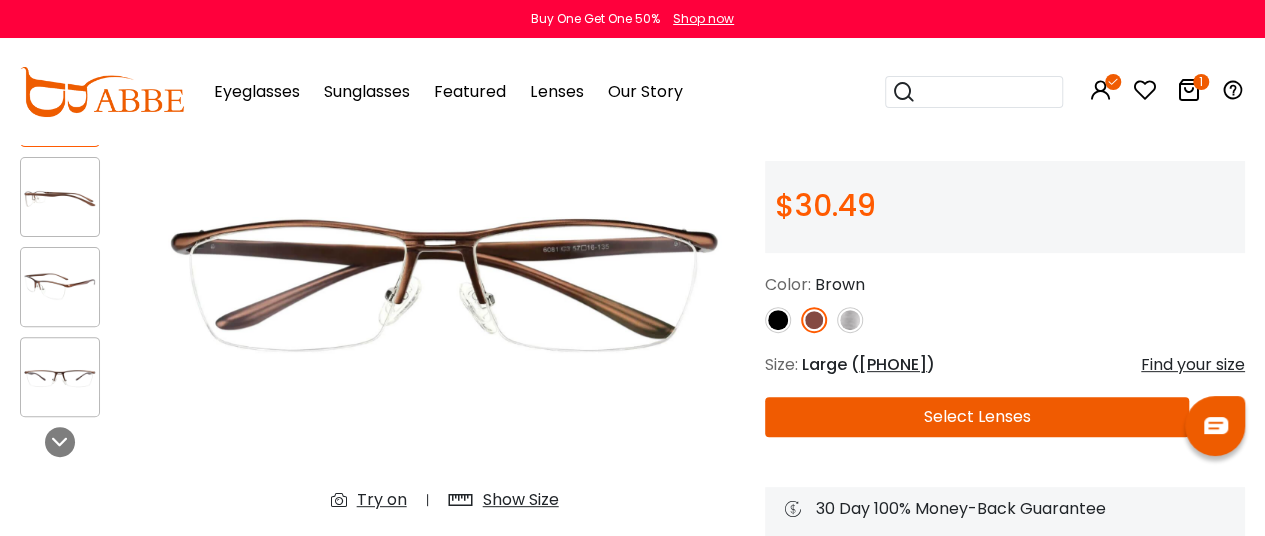 click at bounding box center [778, 320] 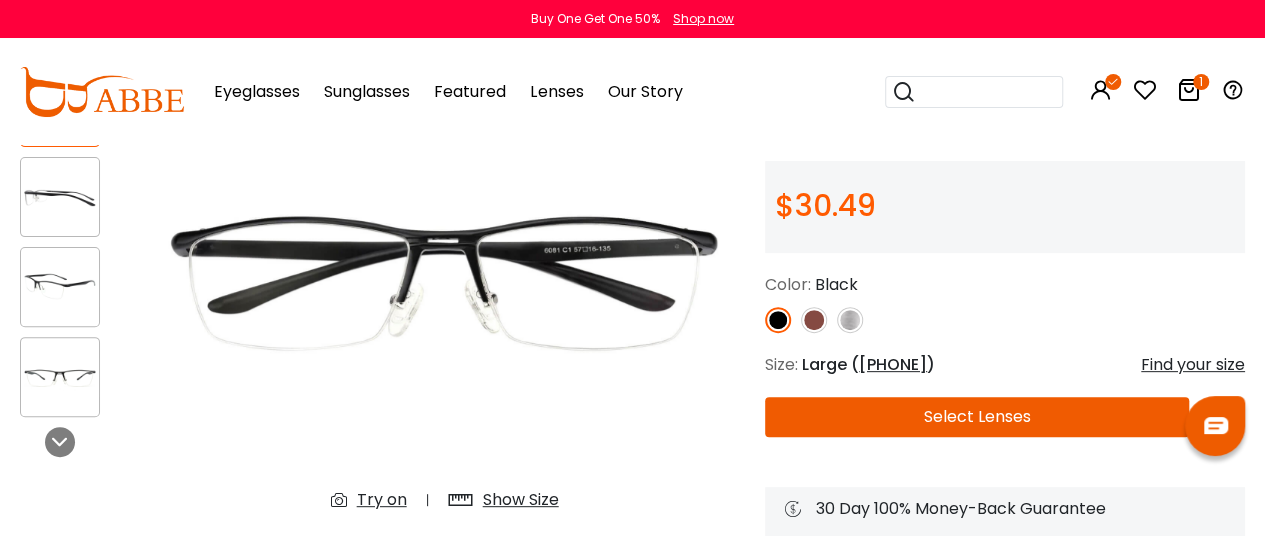 click at bounding box center (850, 320) 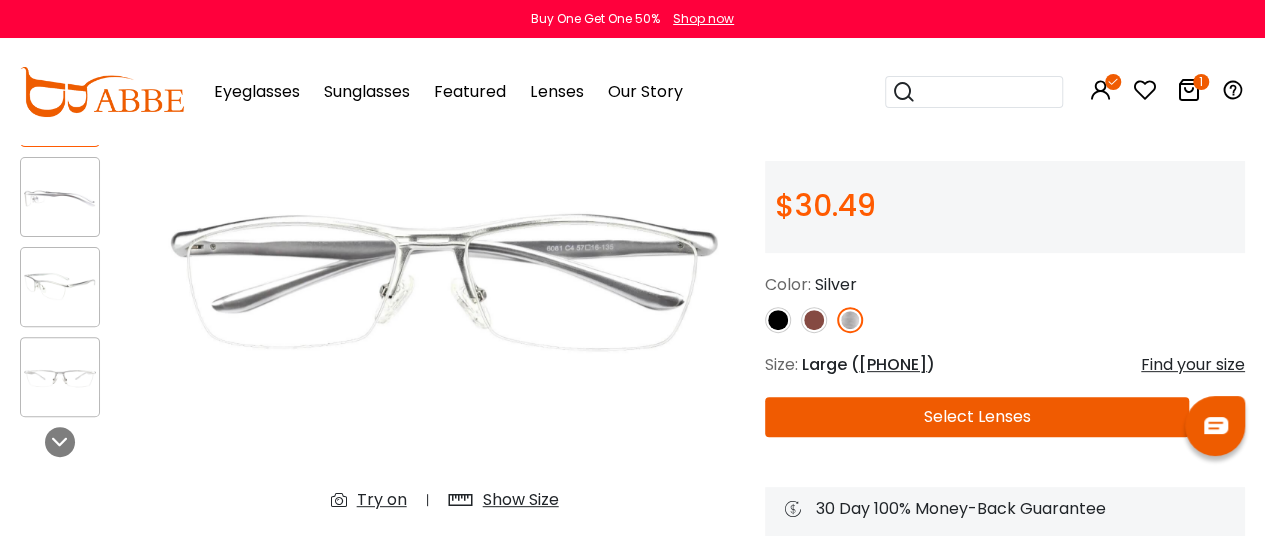 click at bounding box center (1189, 90) 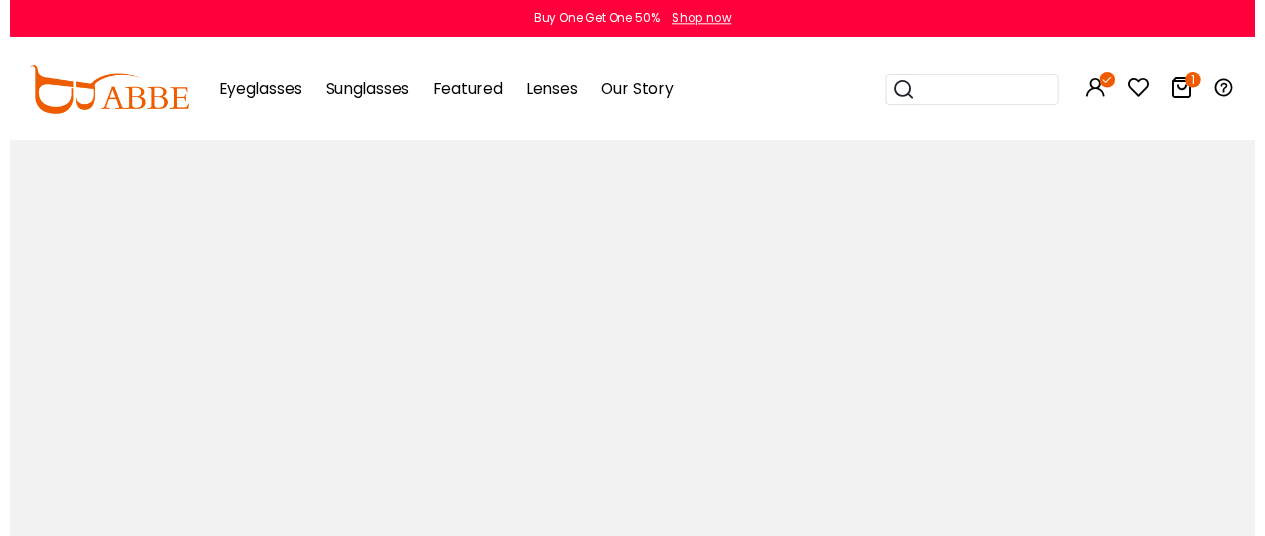 scroll, scrollTop: 0, scrollLeft: 0, axis: both 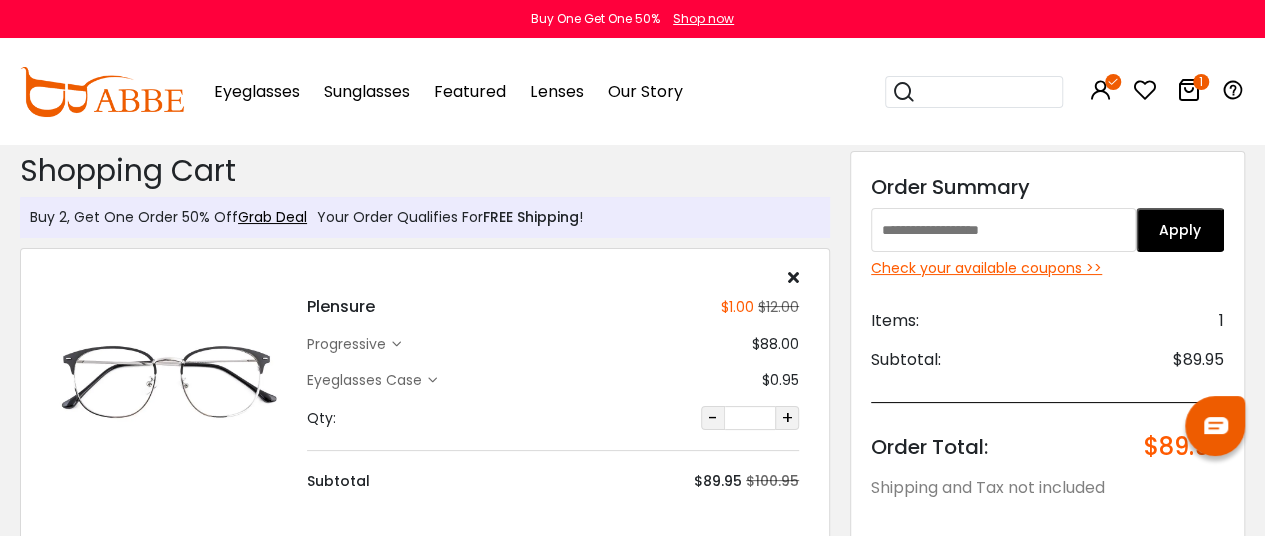click on "Check your available coupons >>" at bounding box center [1047, 268] 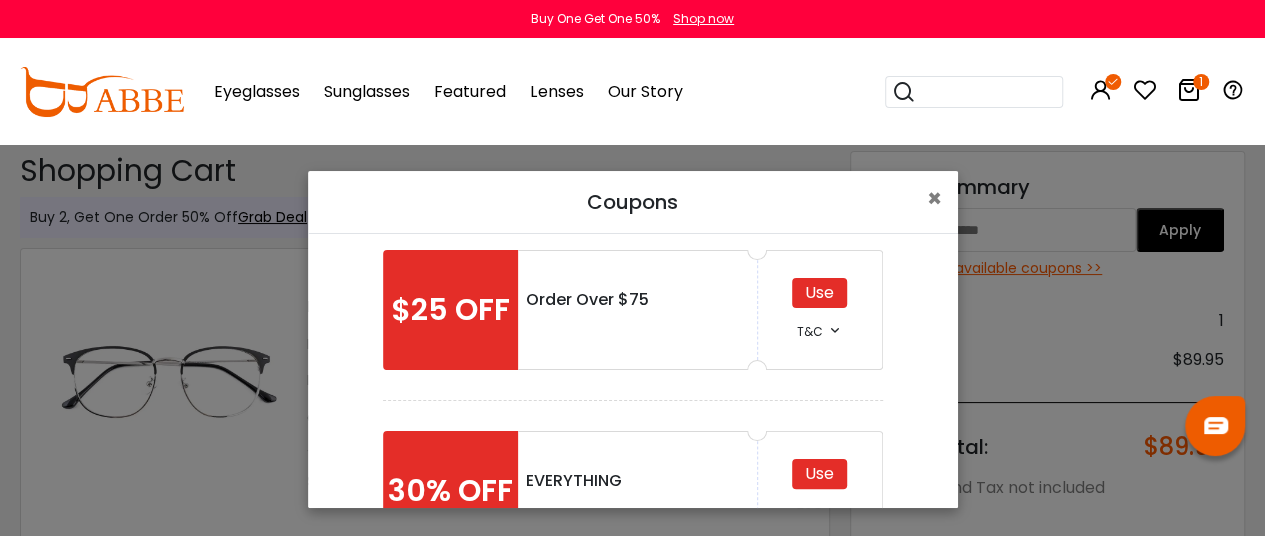 scroll, scrollTop: 0, scrollLeft: 0, axis: both 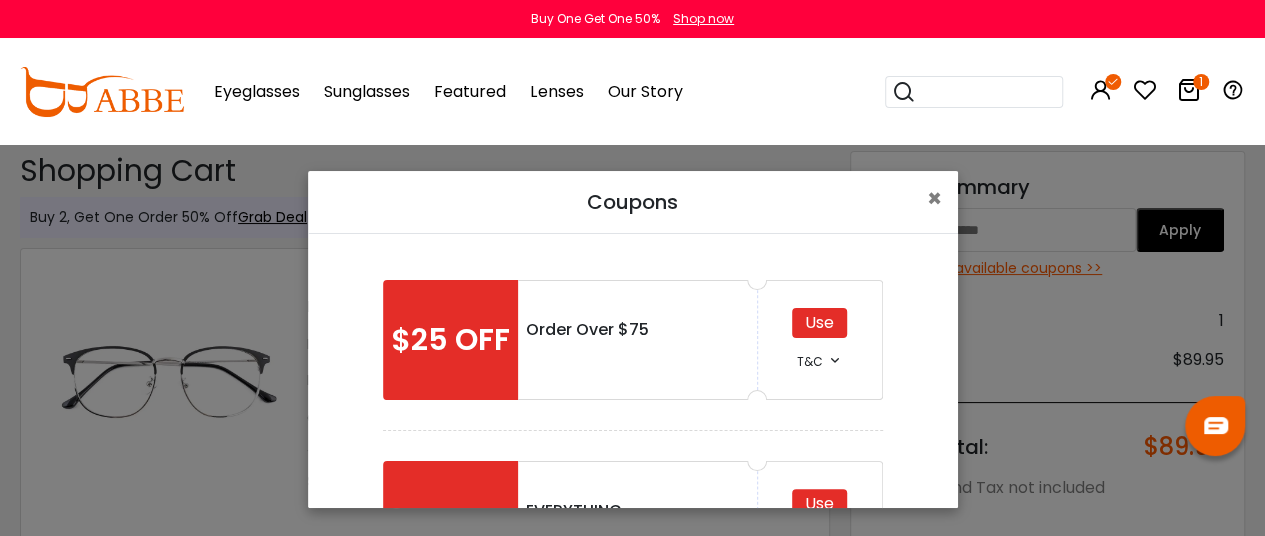 drag, startPoint x: 815, startPoint y: 319, endPoint x: 822, endPoint y: 333, distance: 15.652476 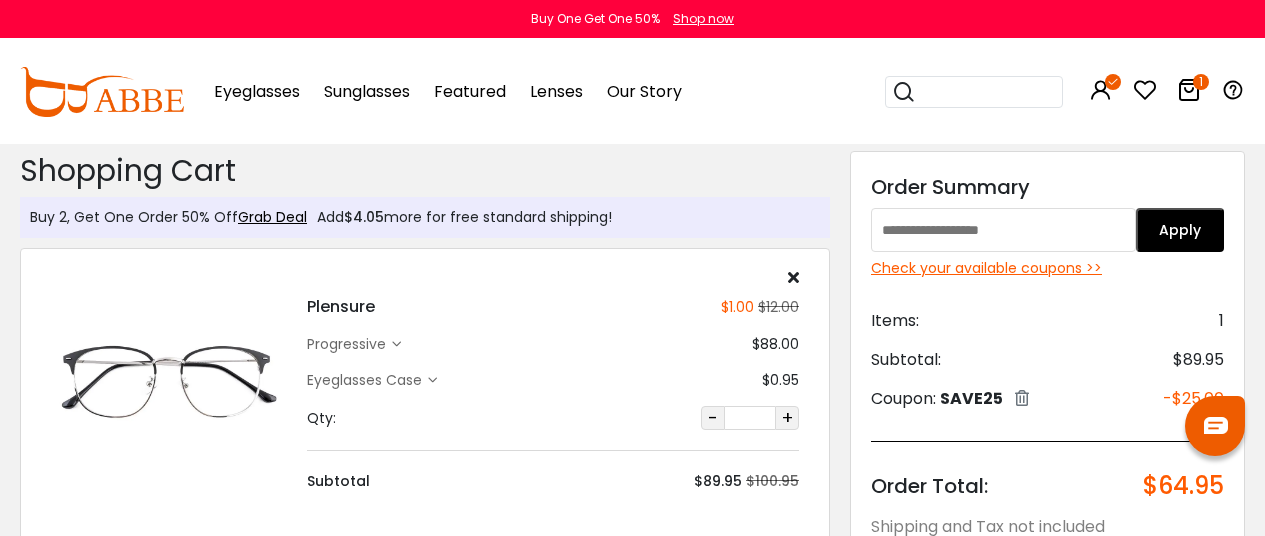 scroll, scrollTop: 0, scrollLeft: 0, axis: both 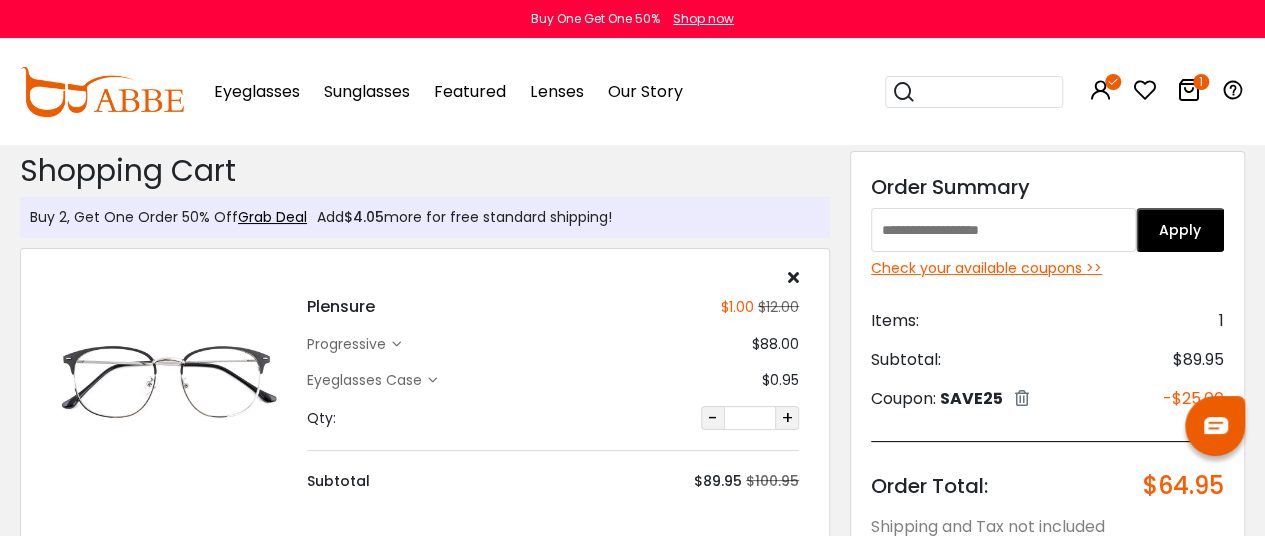 click on "Plensure
$1.00
$12.00
progressive
$88.00
-" at bounding box center [553, 380] 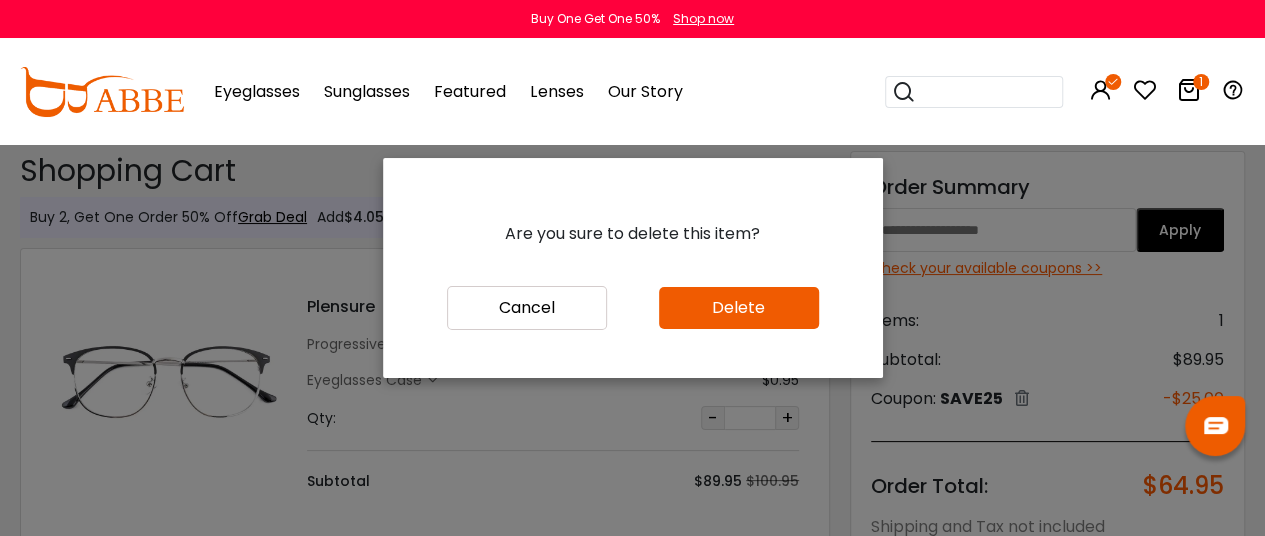 click on "Delete" at bounding box center (739, 308) 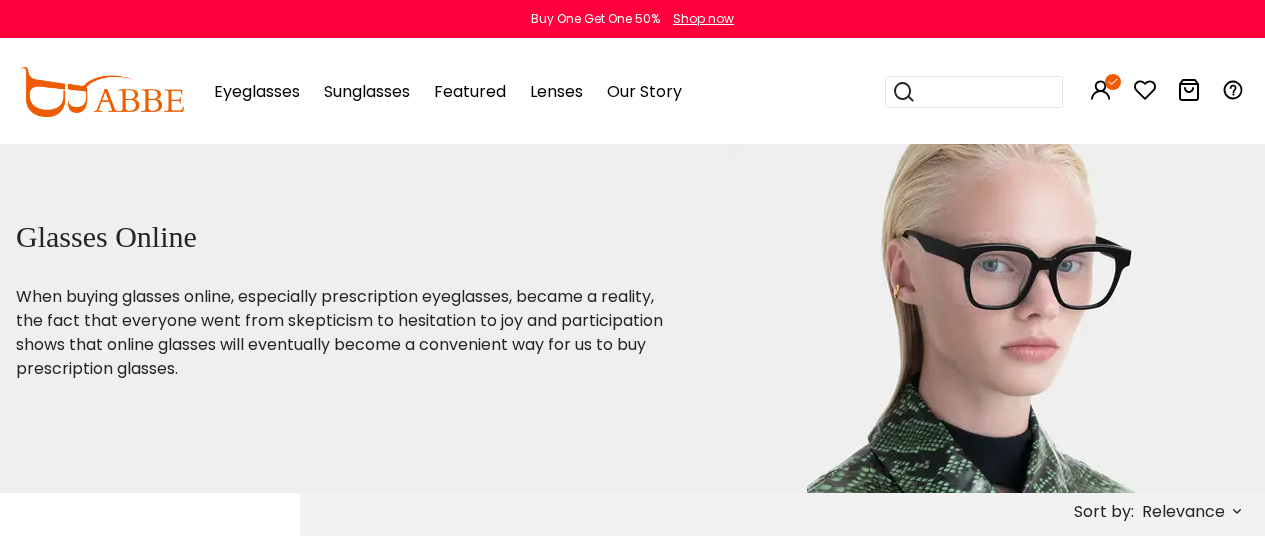 scroll, scrollTop: 0, scrollLeft: 0, axis: both 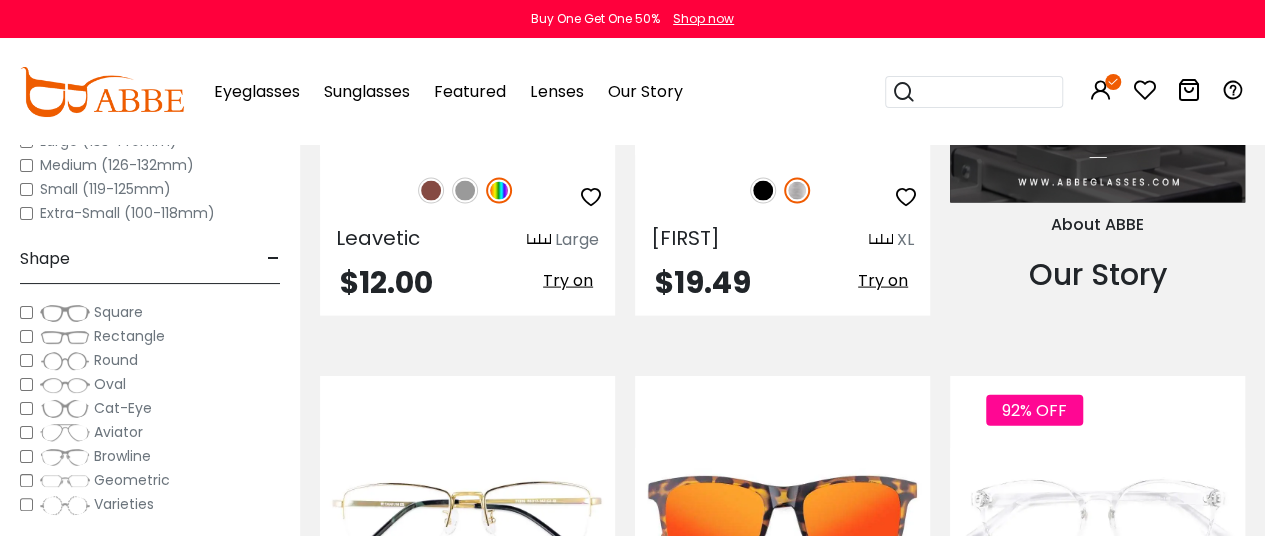 click on "Rectangle" at bounding box center (150, 336) 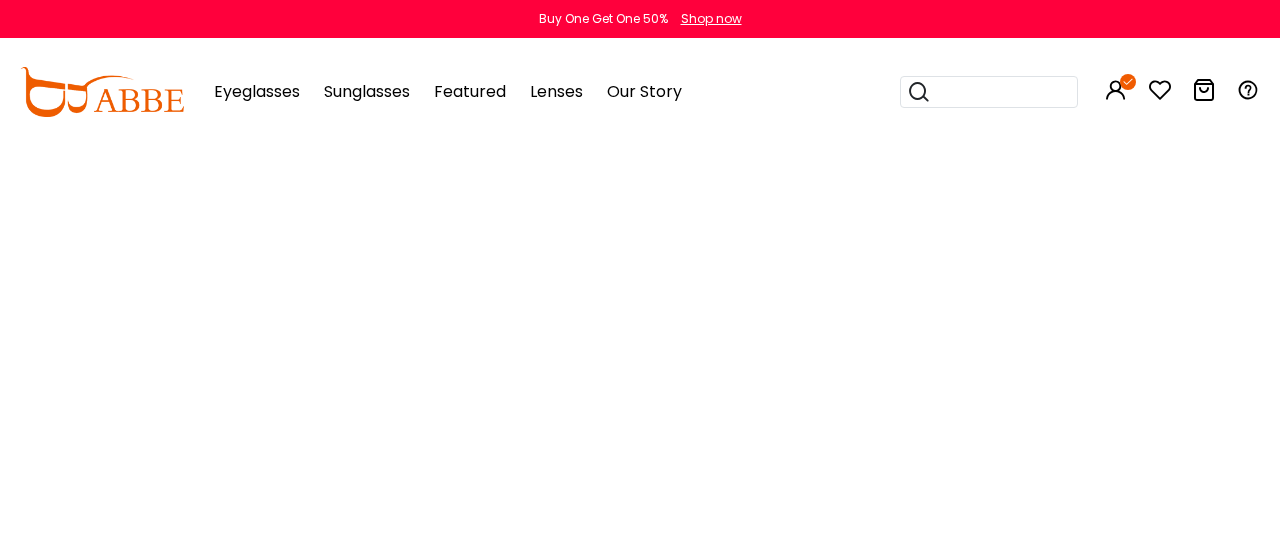 scroll, scrollTop: 0, scrollLeft: 0, axis: both 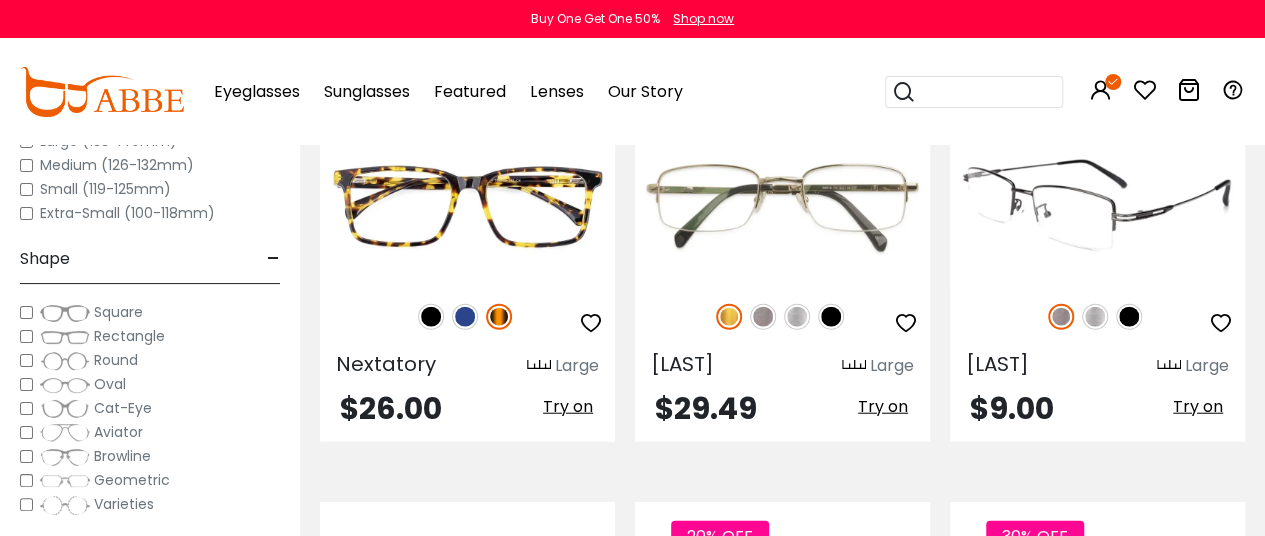 click on "Connor" at bounding box center (997, 364) 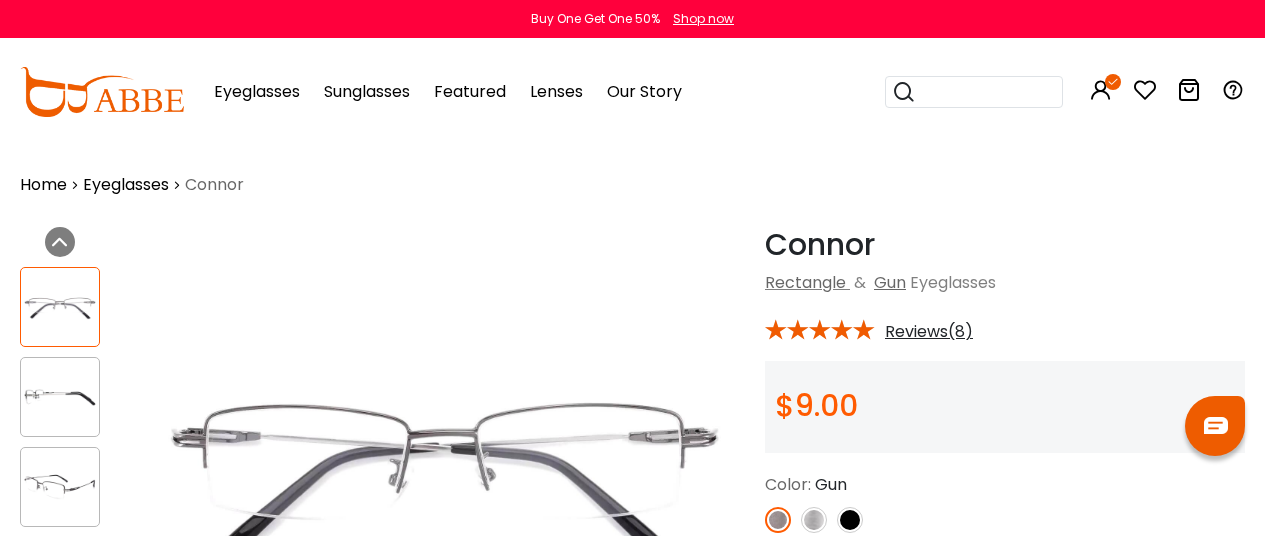 scroll, scrollTop: 0, scrollLeft: 0, axis: both 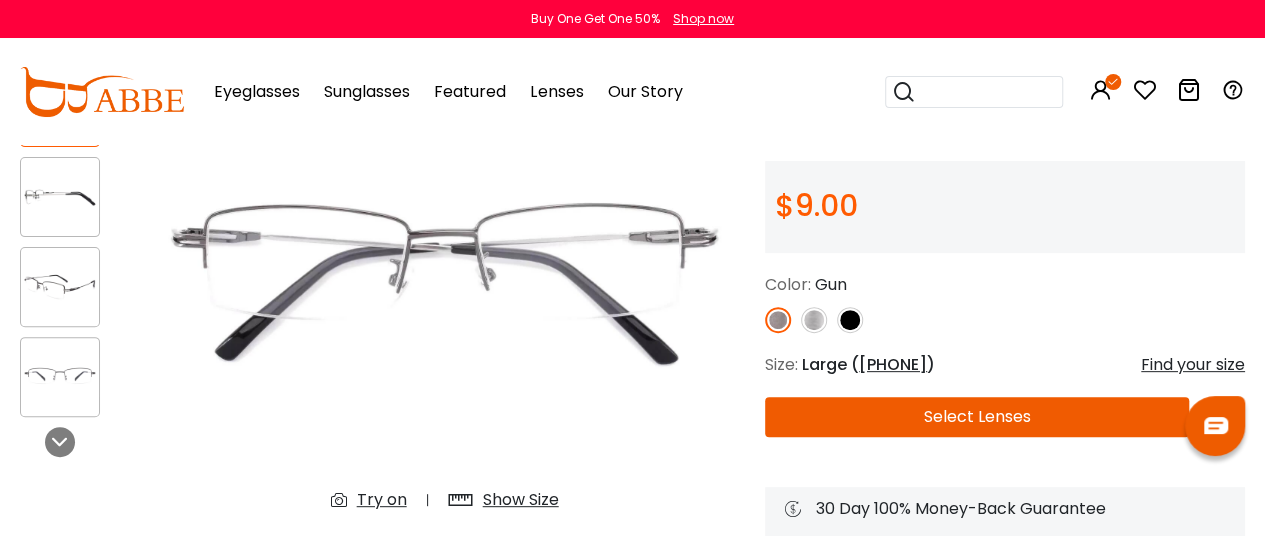 click at bounding box center (814, 320) 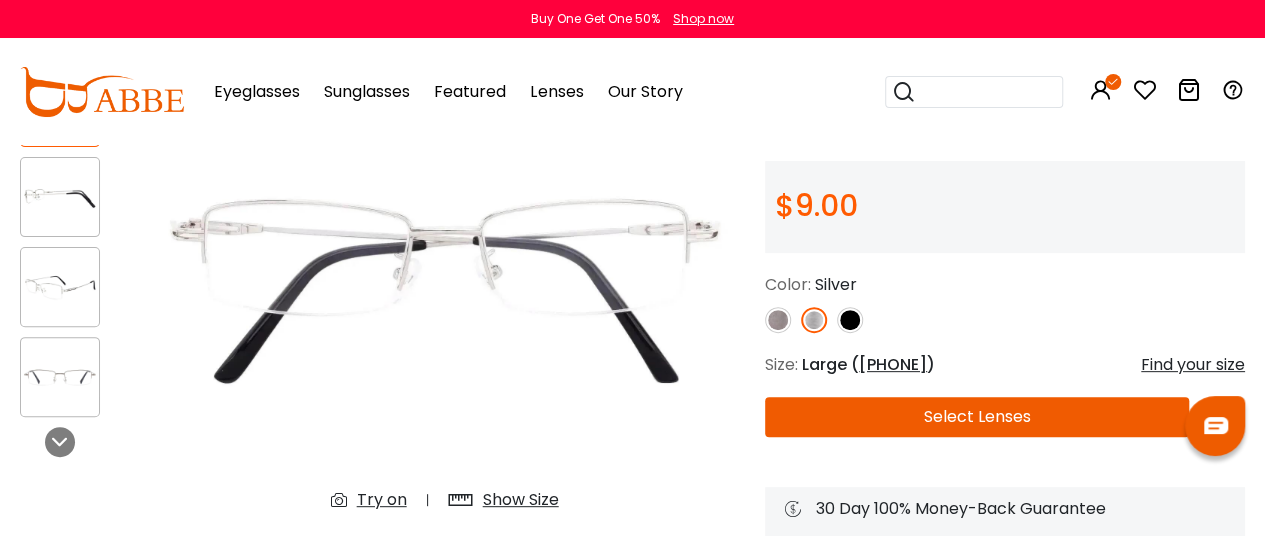 click at bounding box center [778, 320] 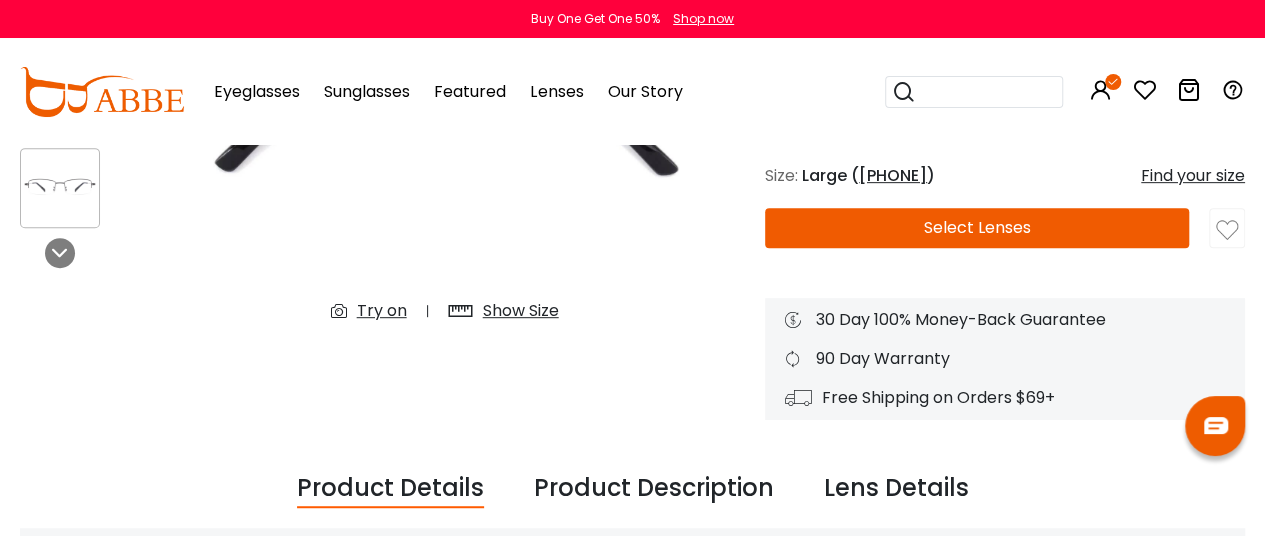 scroll, scrollTop: 200, scrollLeft: 0, axis: vertical 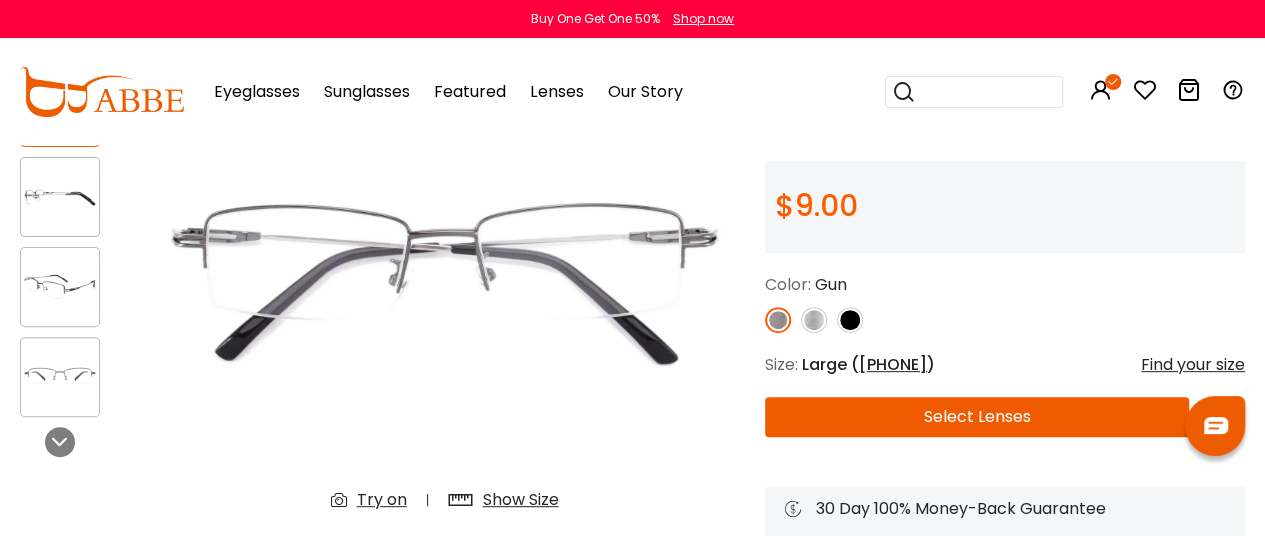 click at bounding box center [60, 287] 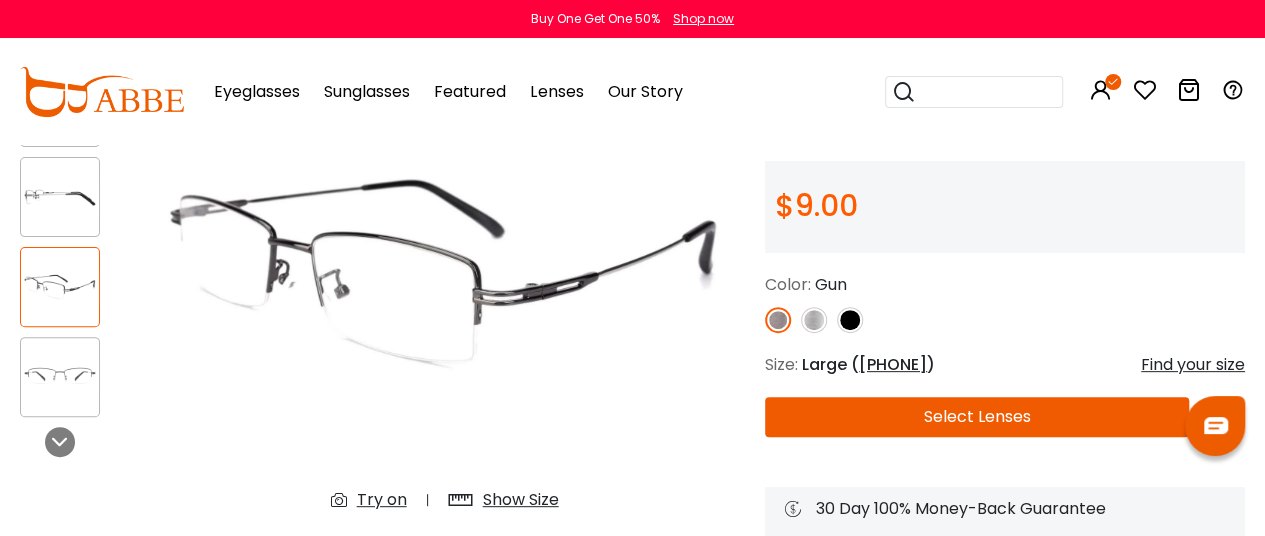 click on "Select Lenses" at bounding box center [977, 417] 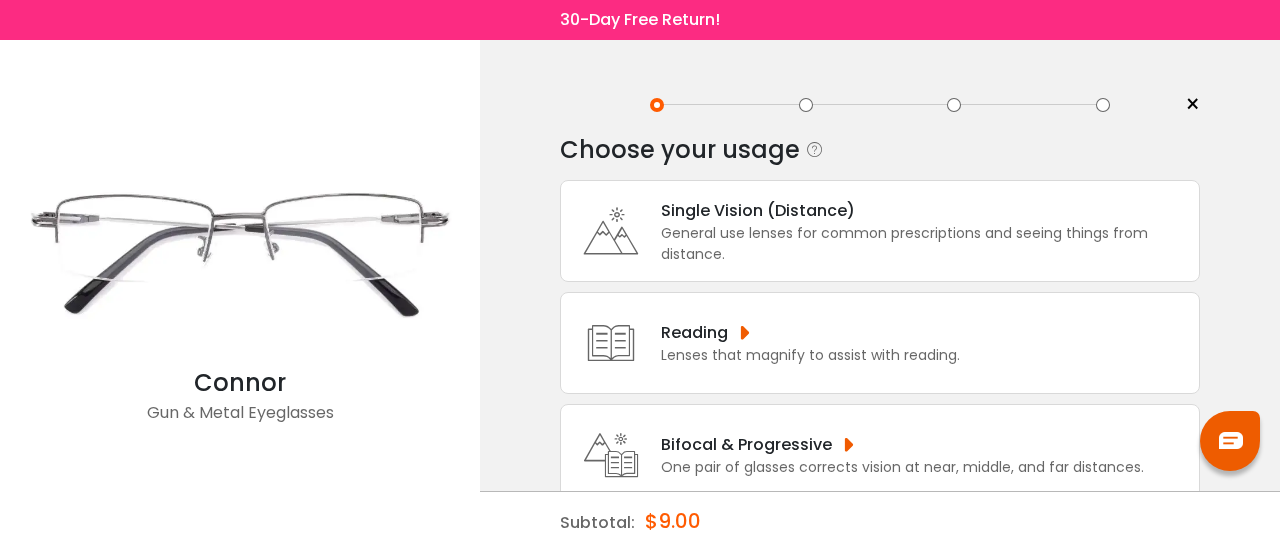 scroll, scrollTop: 0, scrollLeft: 0, axis: both 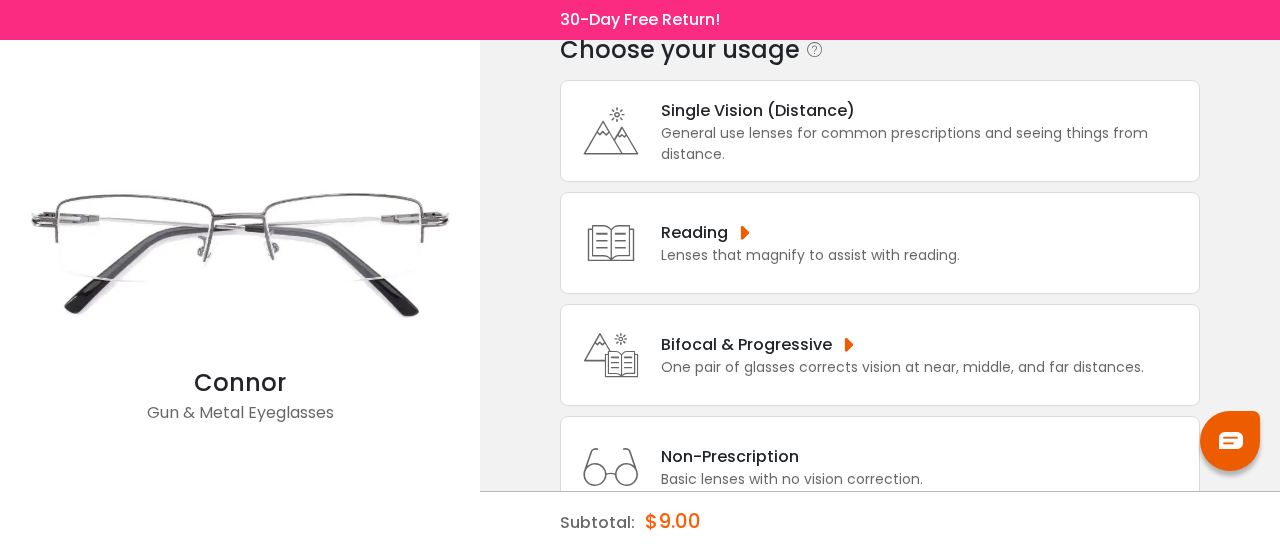 click on "Bifocal & Progressive" at bounding box center (902, 344) 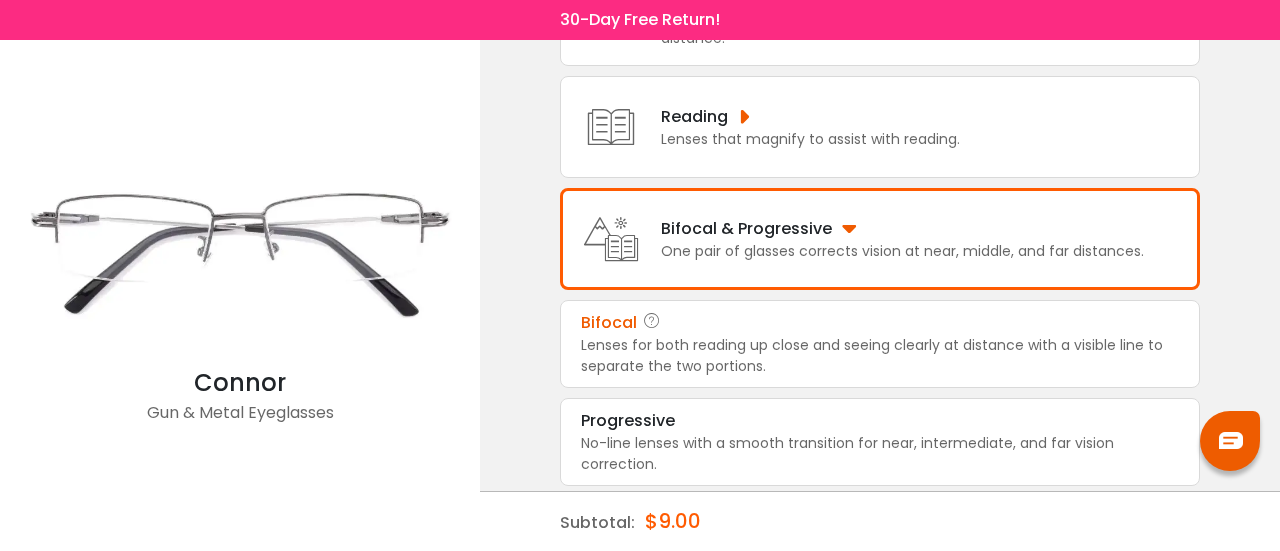 scroll, scrollTop: 218, scrollLeft: 0, axis: vertical 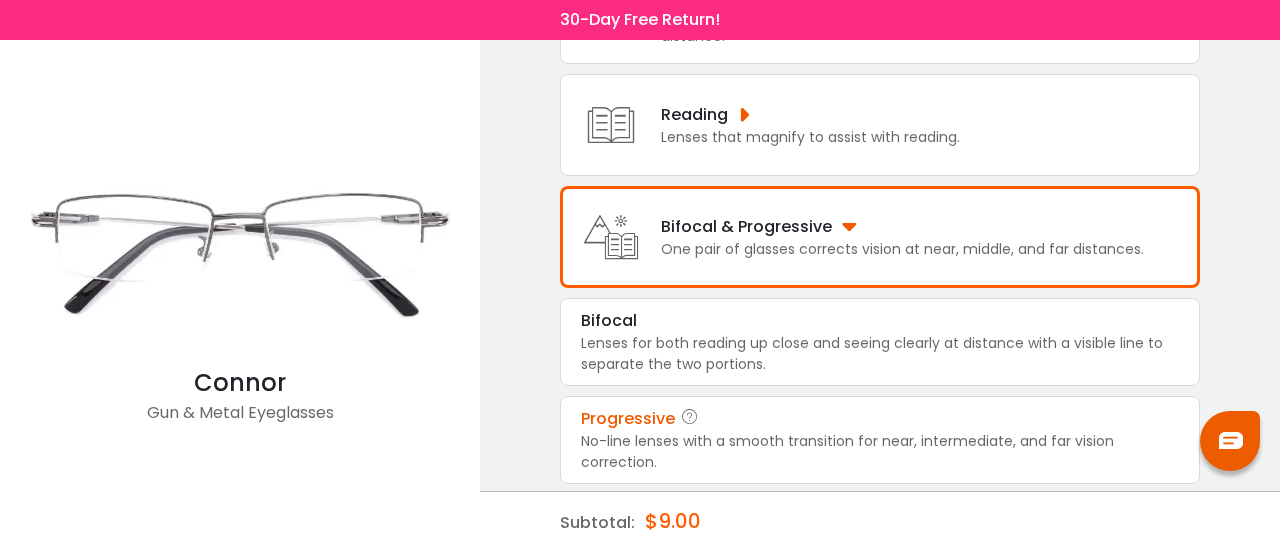 click on "Progressive" at bounding box center (880, 419) 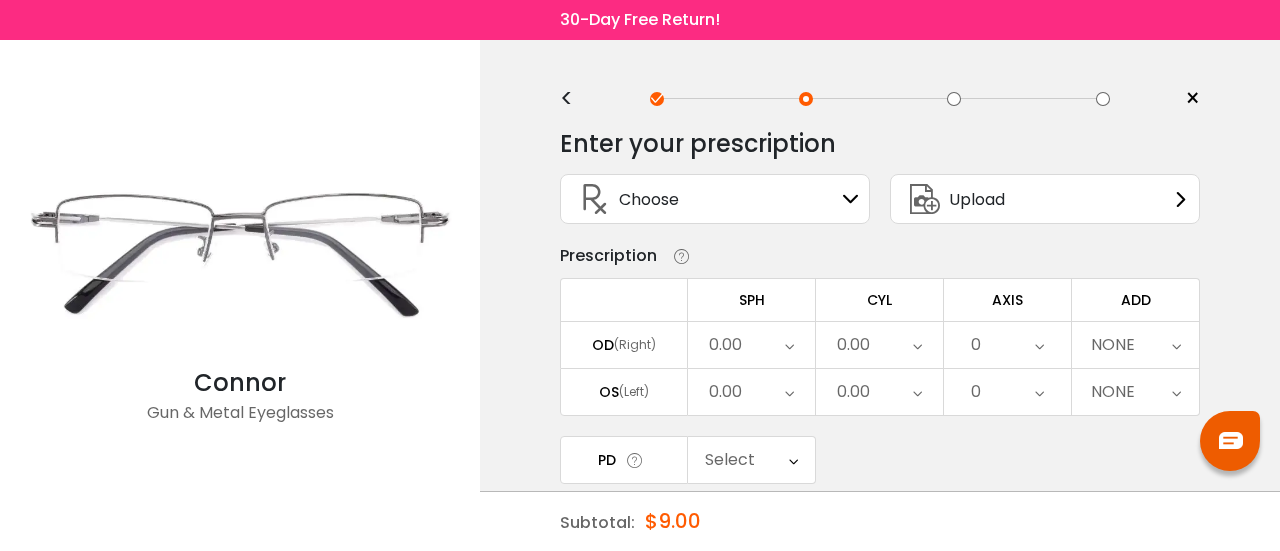 scroll, scrollTop: 0, scrollLeft: 0, axis: both 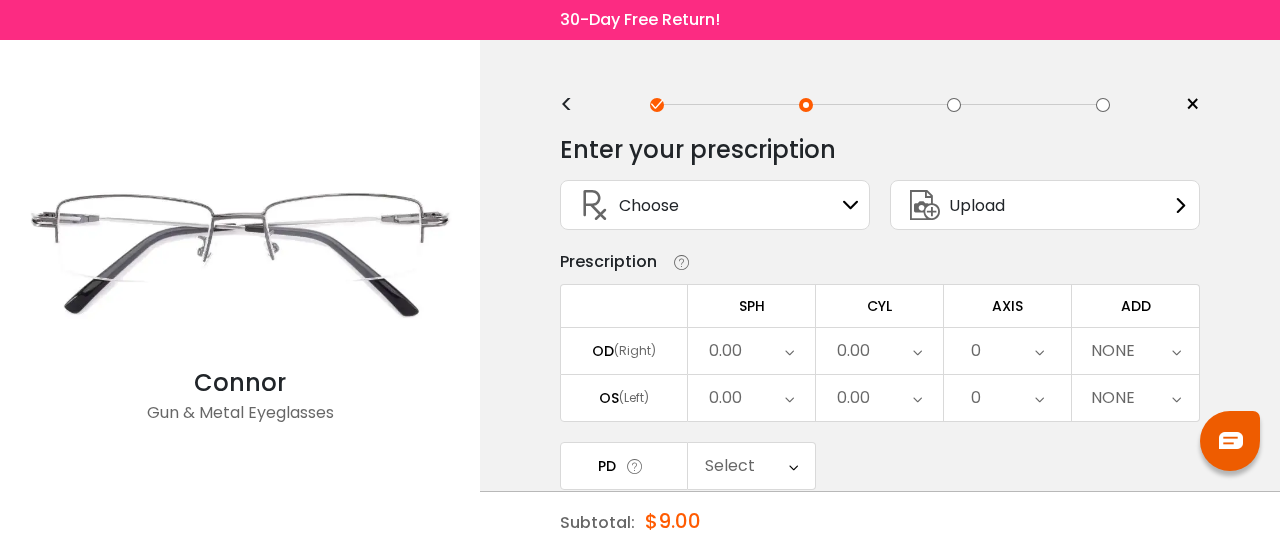 click at bounding box center [851, 205] 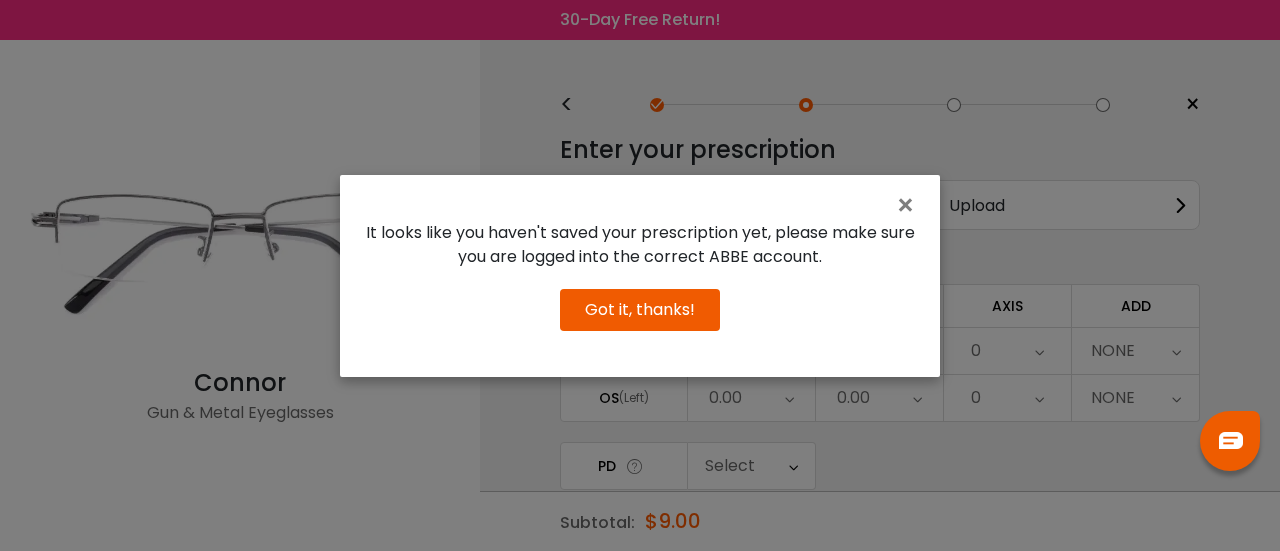 click on "Got it, thanks!" at bounding box center [640, 310] 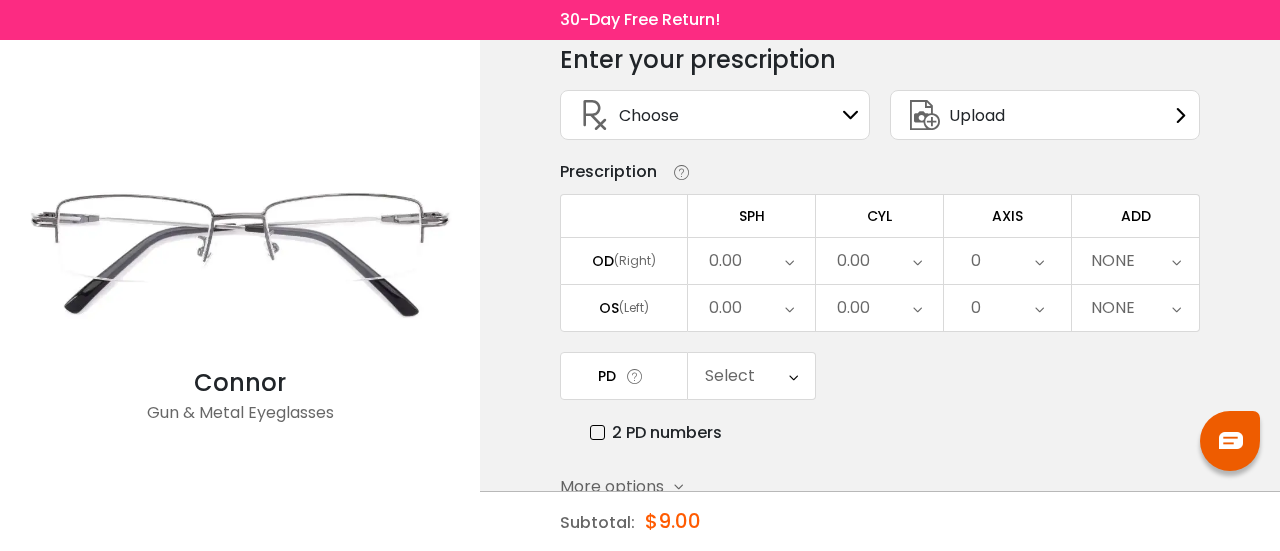 scroll, scrollTop: 0, scrollLeft: 0, axis: both 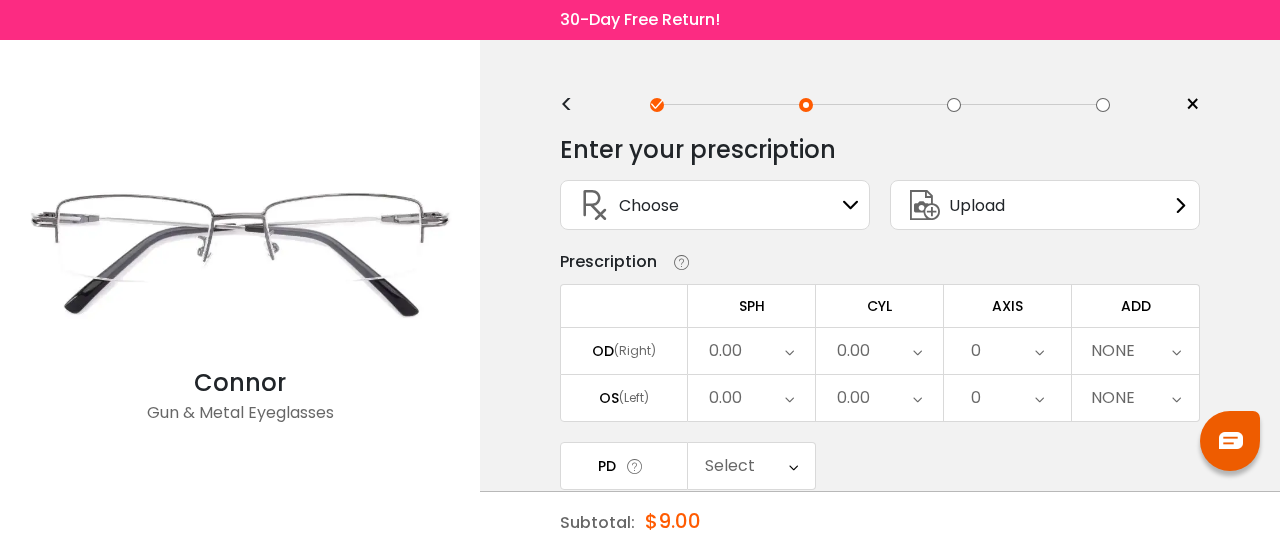click at bounding box center [851, 205] 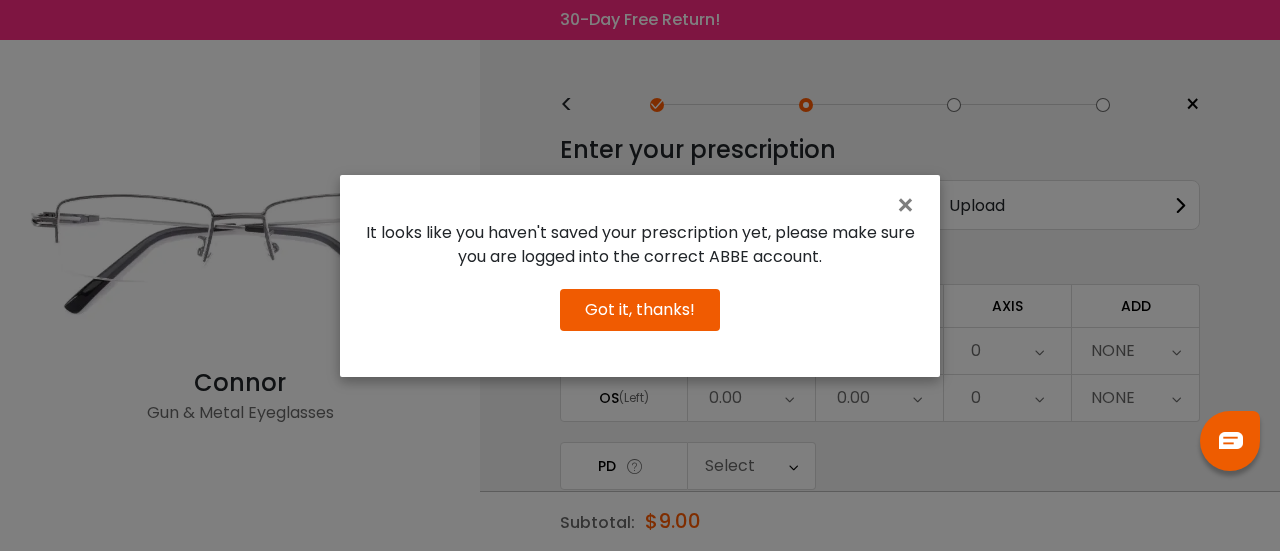 click on "Got it, thanks!" at bounding box center (640, 310) 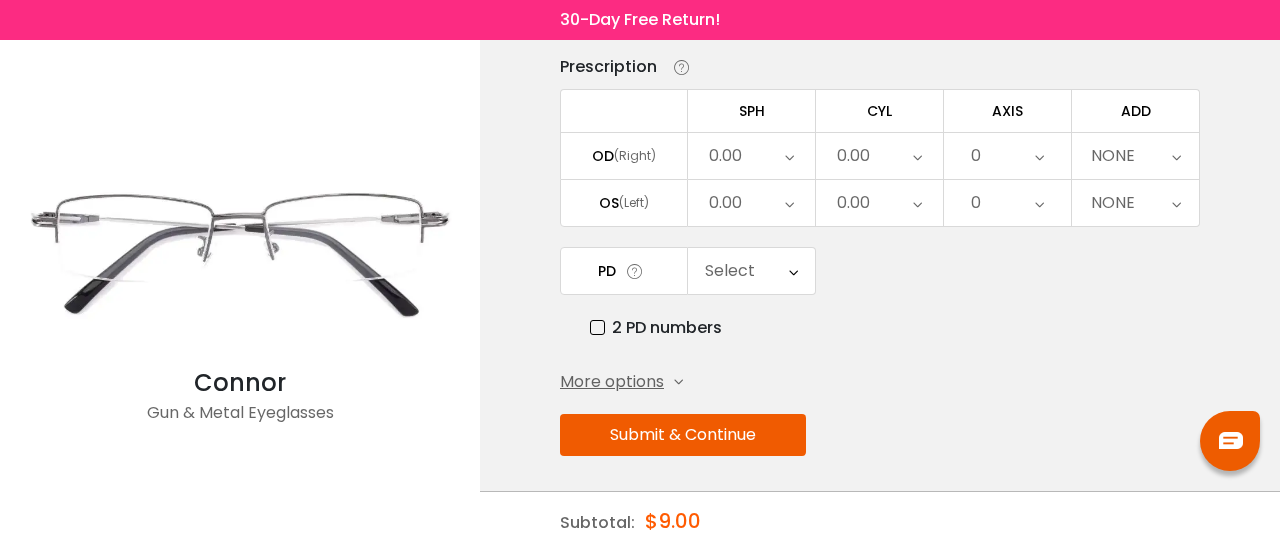 scroll, scrollTop: 0, scrollLeft: 0, axis: both 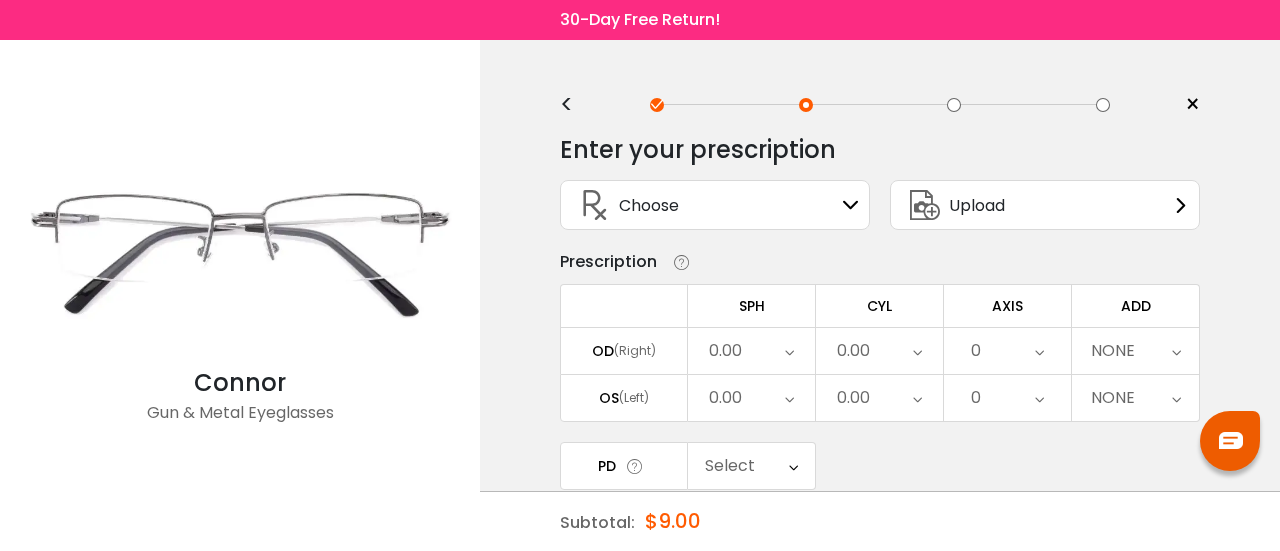 click on "<
×
Choose your usage
Single Vision (Distance)
This lens helps you see details at a distance.
It is usually indicated by a (-) next to the numbers under the “sphere” category of your prescription.
Readers
"Reader" and "Intermediate" lenses have prescriptions starting with a plus ( + )
sign and are designed for those who have trouble focusing their eyes while reading.
These lenses are designed to help correct farsightedness caused by hyperopia or presbyopia.
Multifocal
Non-prescription
Readers" at bounding box center [880, 395] 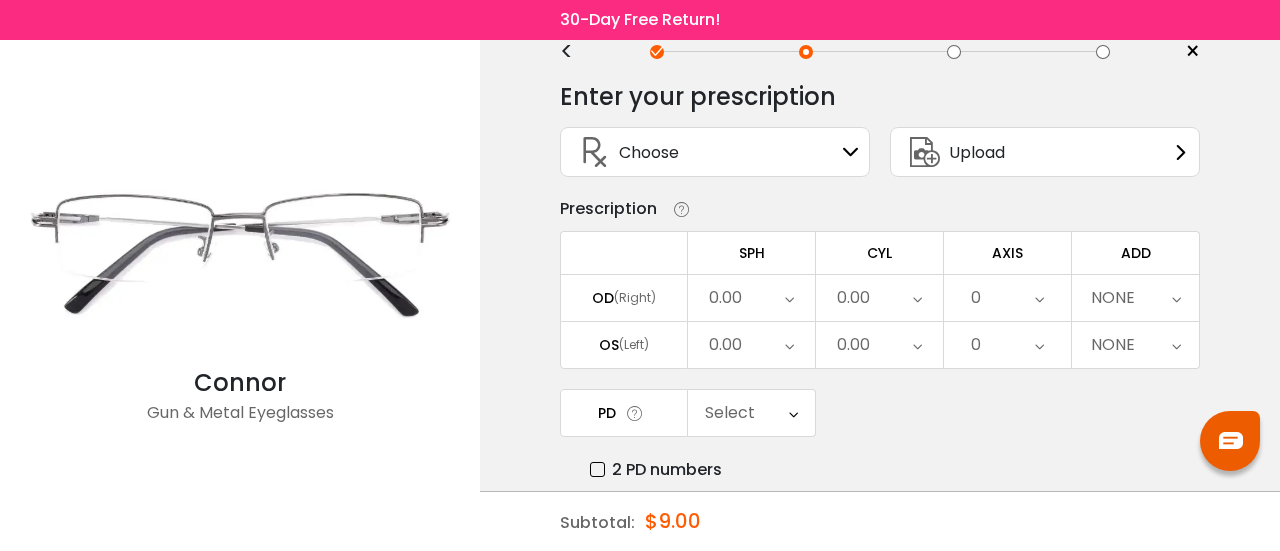 scroll, scrollTop: 0, scrollLeft: 0, axis: both 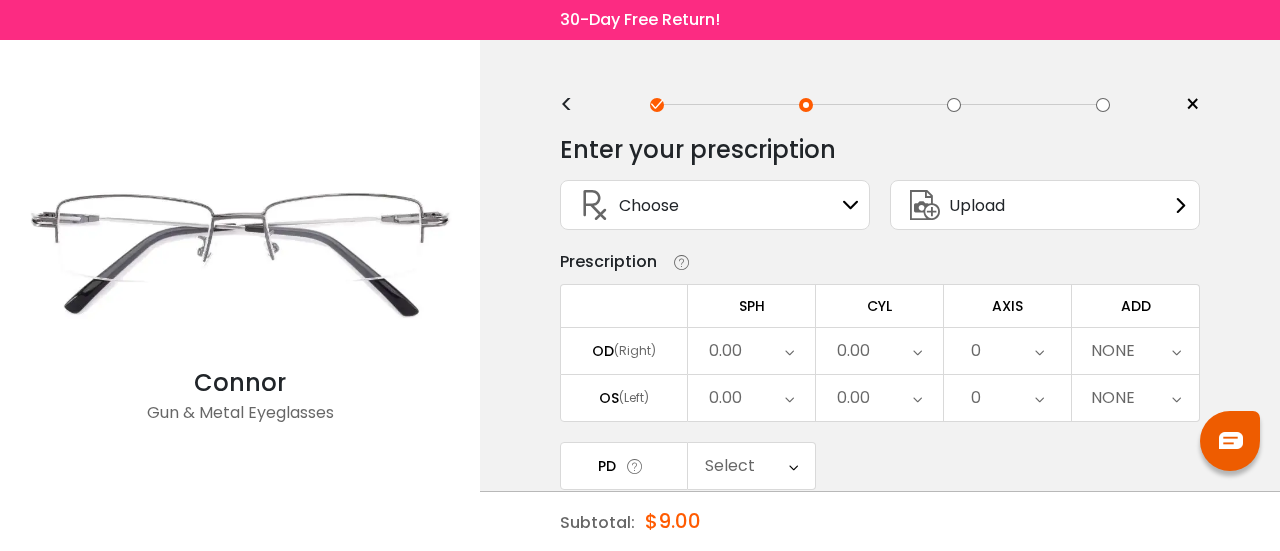 click at bounding box center [851, 205] 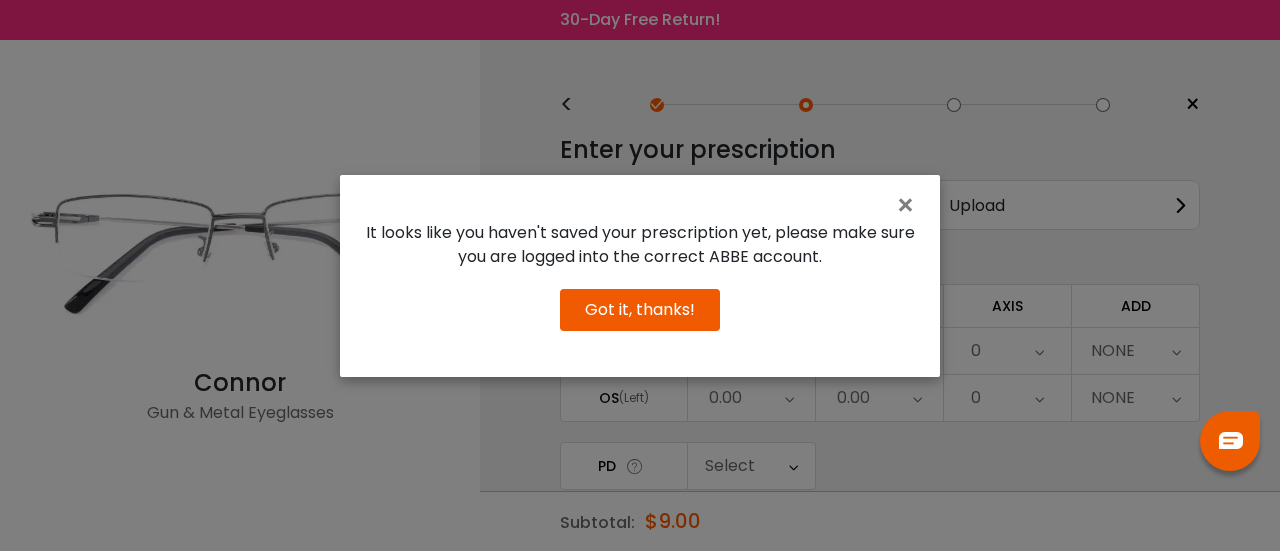click on "Got it, thanks!" at bounding box center [640, 310] 